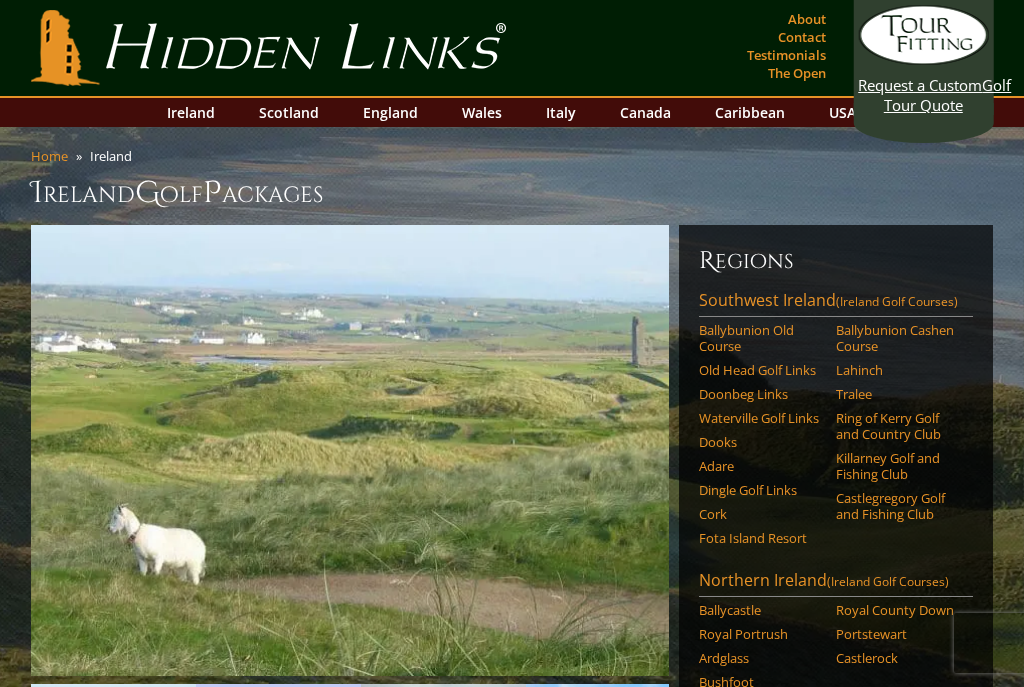 scroll, scrollTop: 36, scrollLeft: 0, axis: vertical 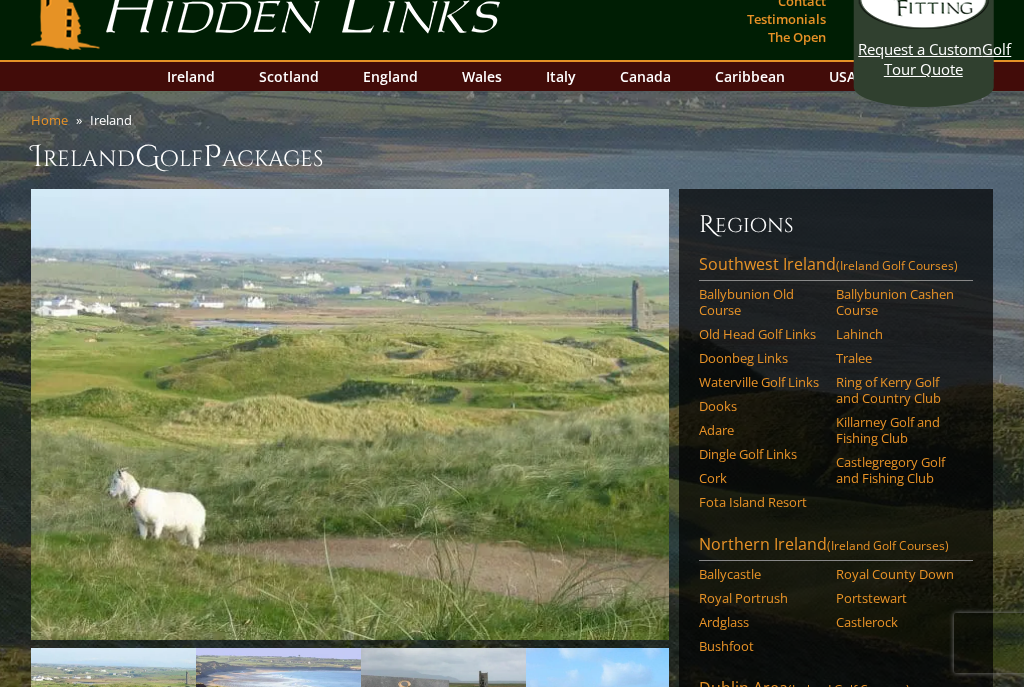 click on "Southwest Ireland  (Ireland Golf Courses)" at bounding box center [836, 267] 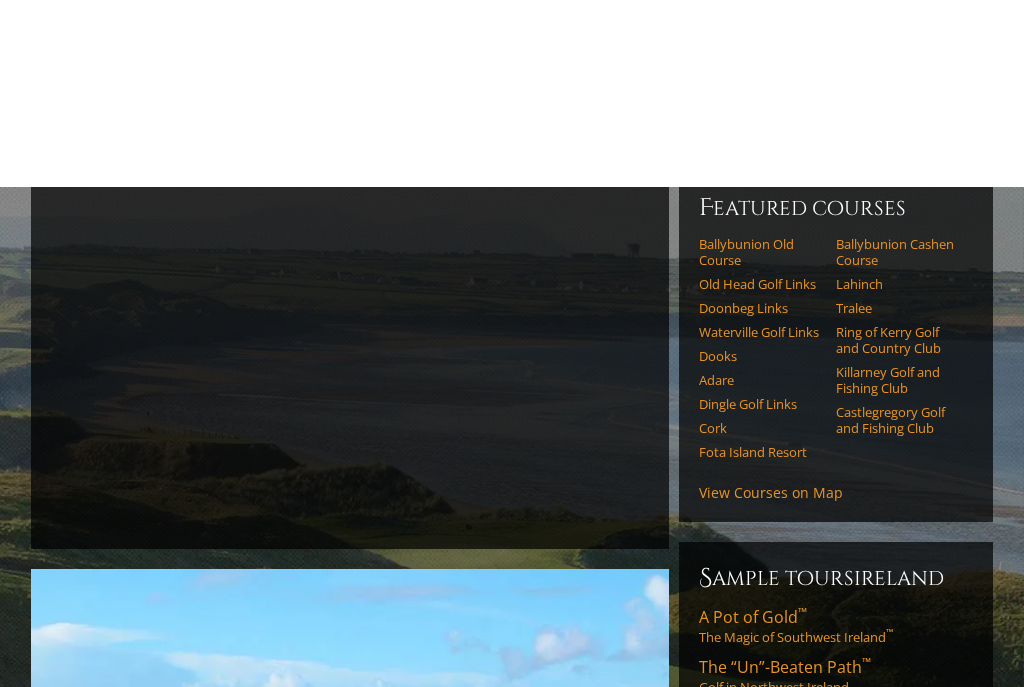 scroll, scrollTop: 0, scrollLeft: 0, axis: both 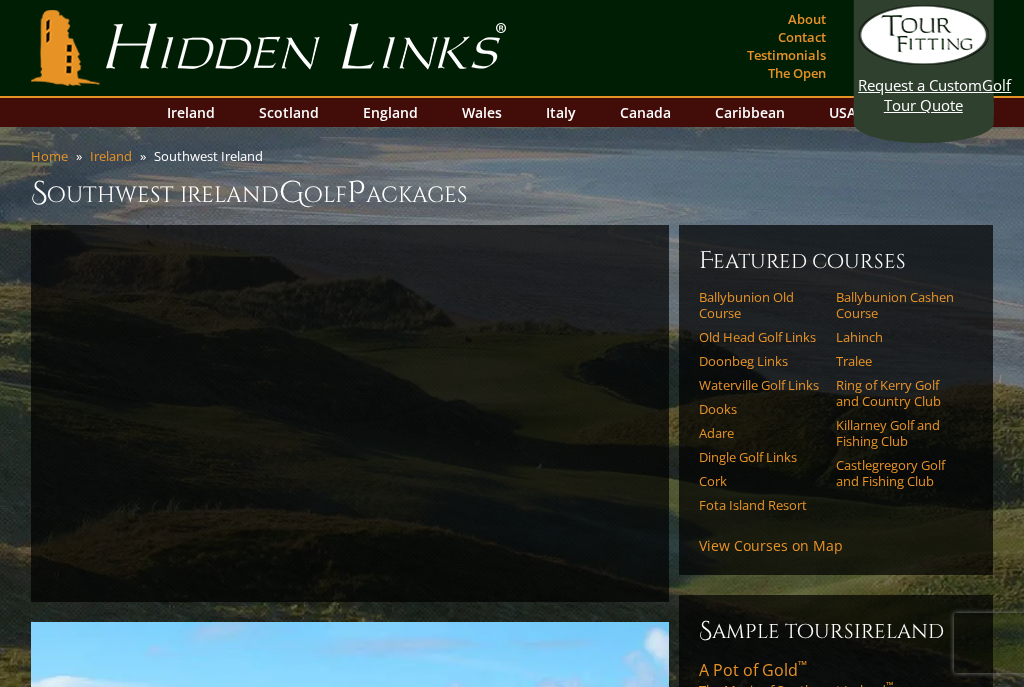 click on "Old Head Golf Links" at bounding box center [761, 337] 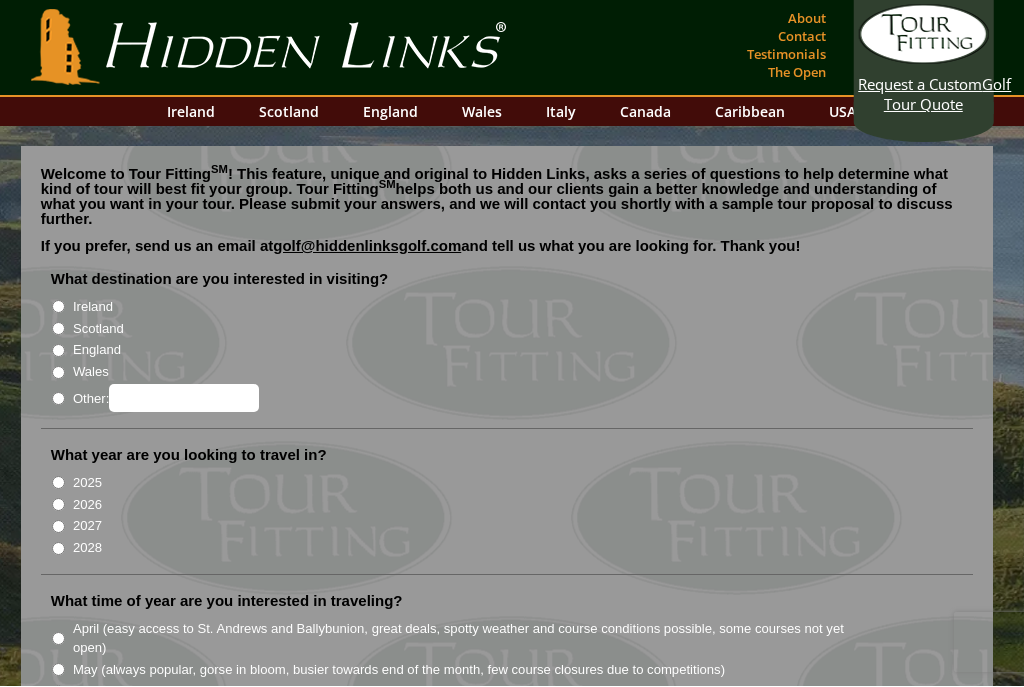 scroll, scrollTop: 4, scrollLeft: 0, axis: vertical 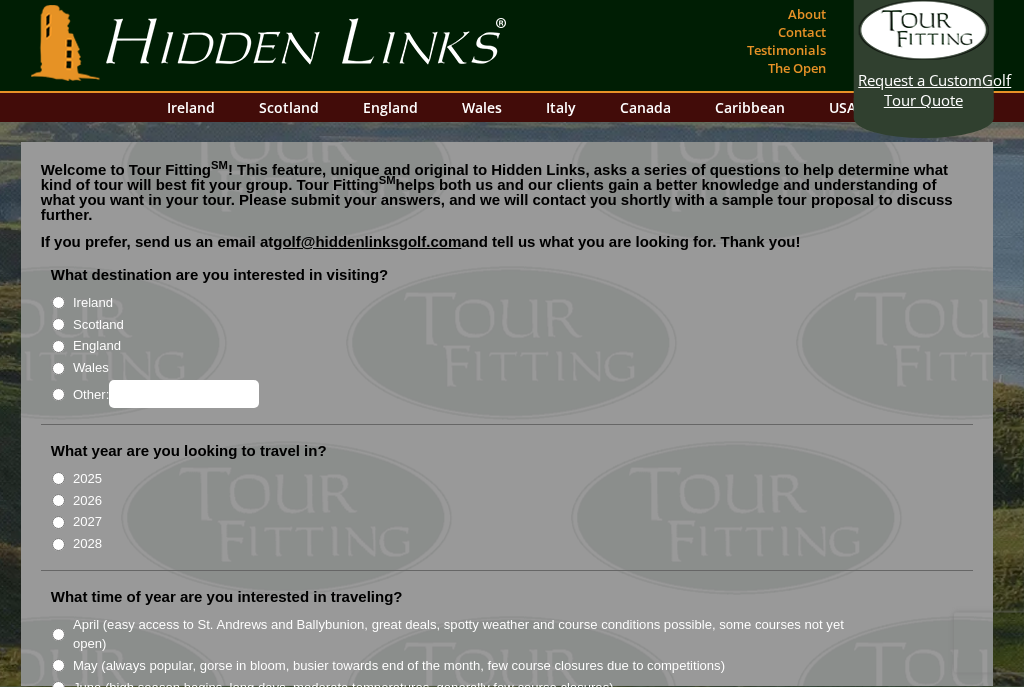 click on "Ireland" at bounding box center [93, 304] 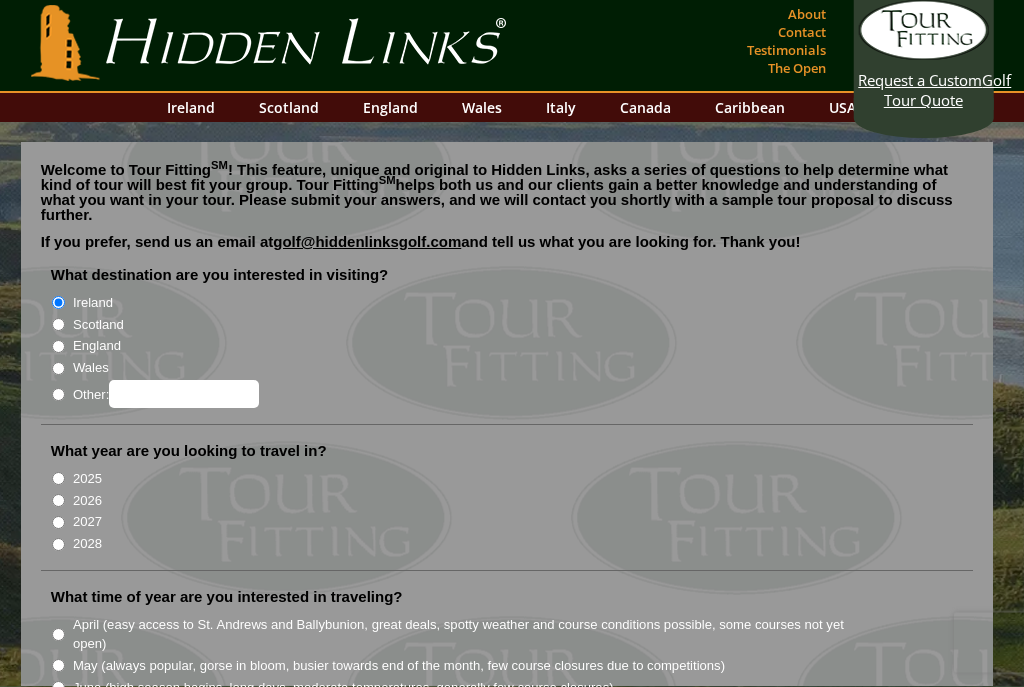 click on "2025" at bounding box center (87, 480) 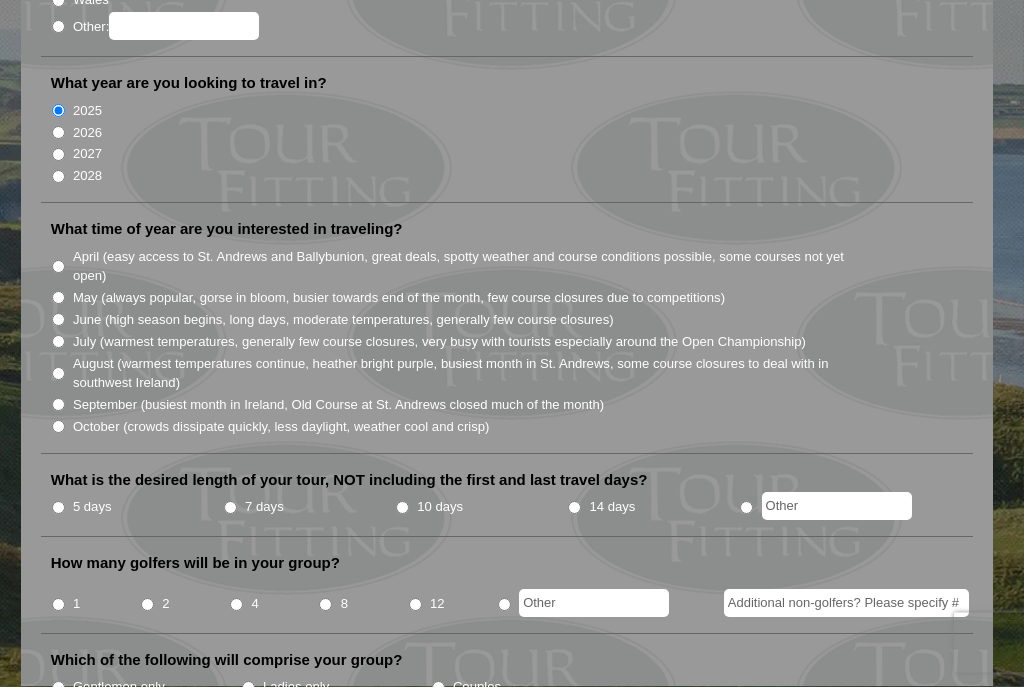 scroll, scrollTop: 373, scrollLeft: 0, axis: vertical 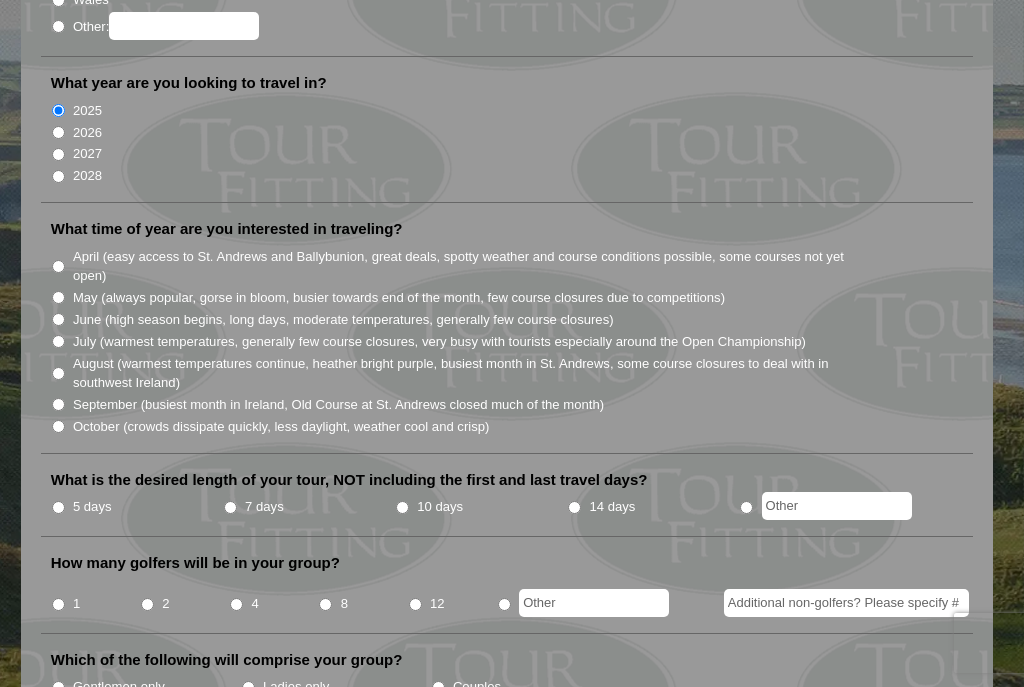 click on "October (crowds dissipate quickly, less daylight, weather cool and crisp)" at bounding box center [58, 426] 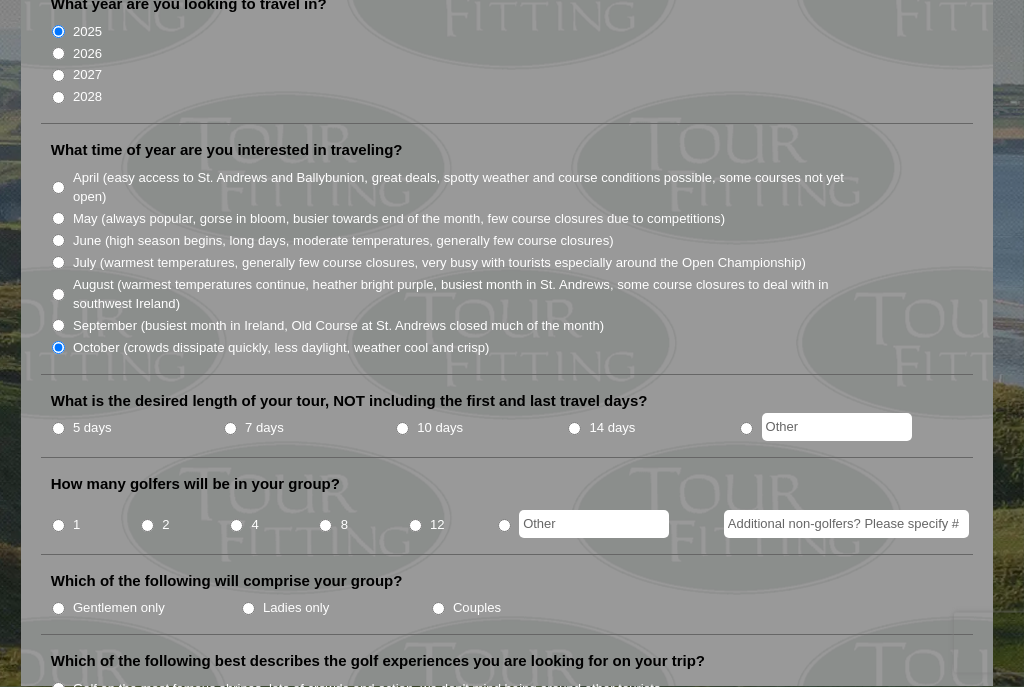 scroll, scrollTop: 454, scrollLeft: 0, axis: vertical 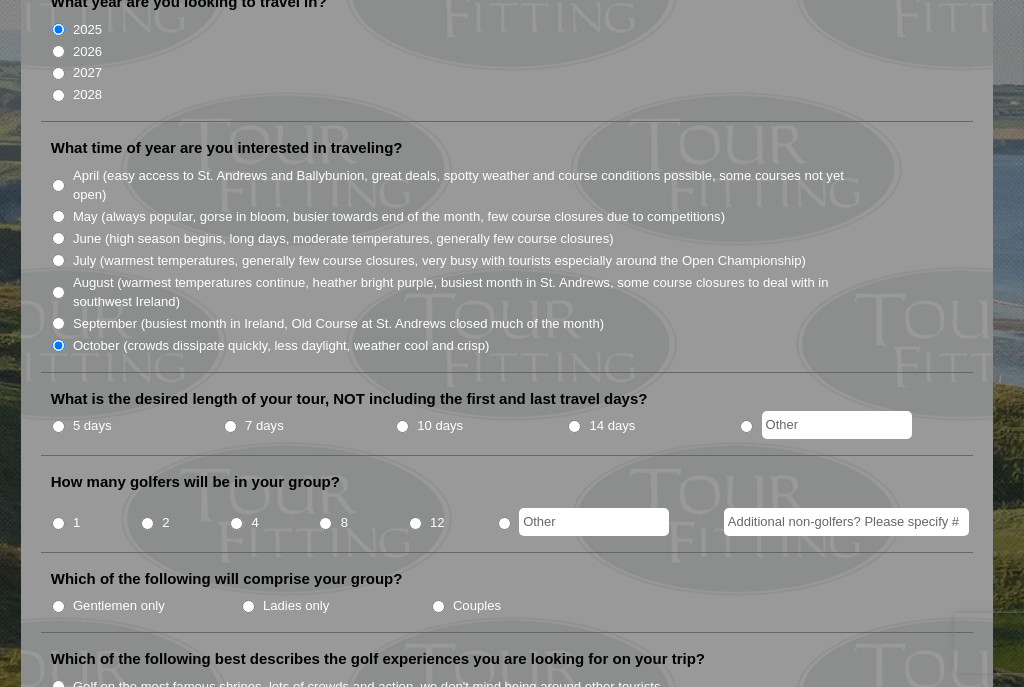 click on "7 days" at bounding box center [230, 426] 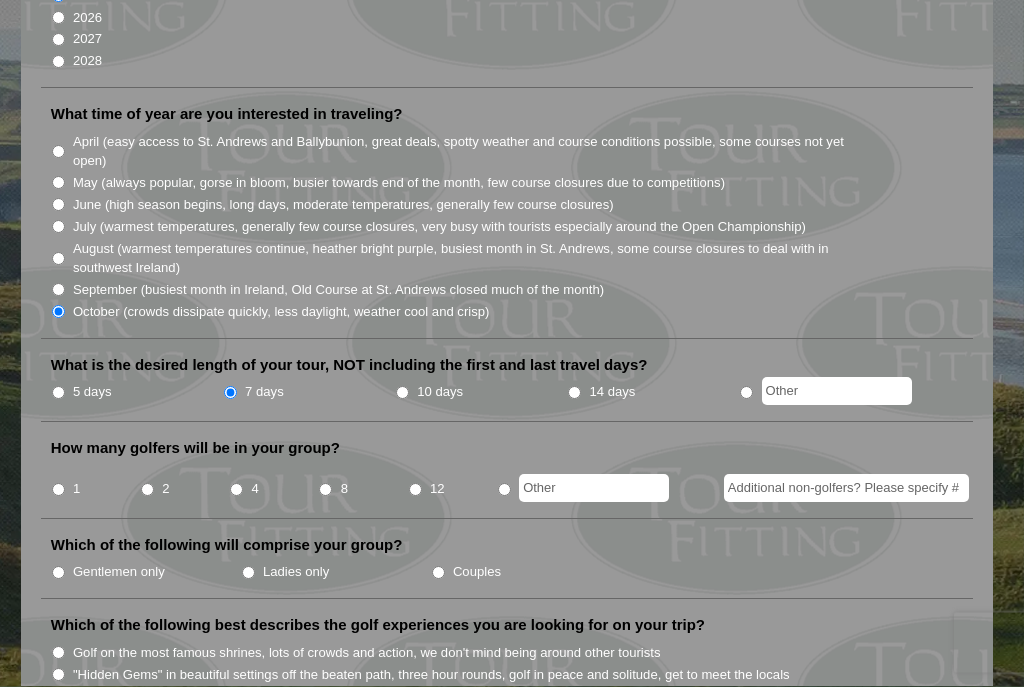 scroll, scrollTop: 490, scrollLeft: 0, axis: vertical 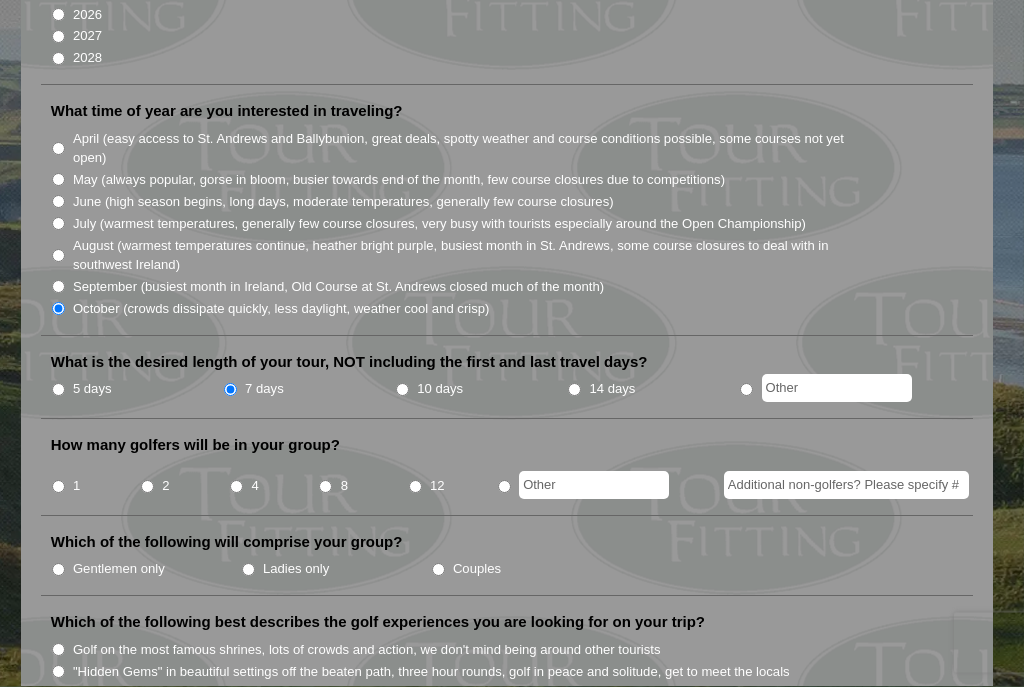 click on "4" at bounding box center (236, 487) 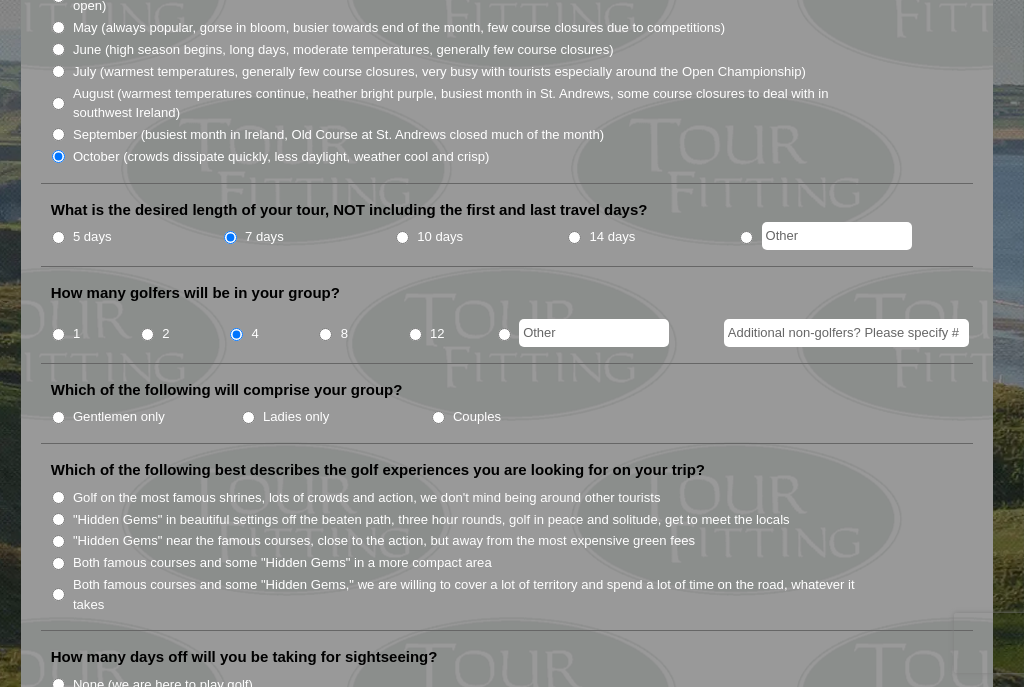 scroll, scrollTop: 646, scrollLeft: 0, axis: vertical 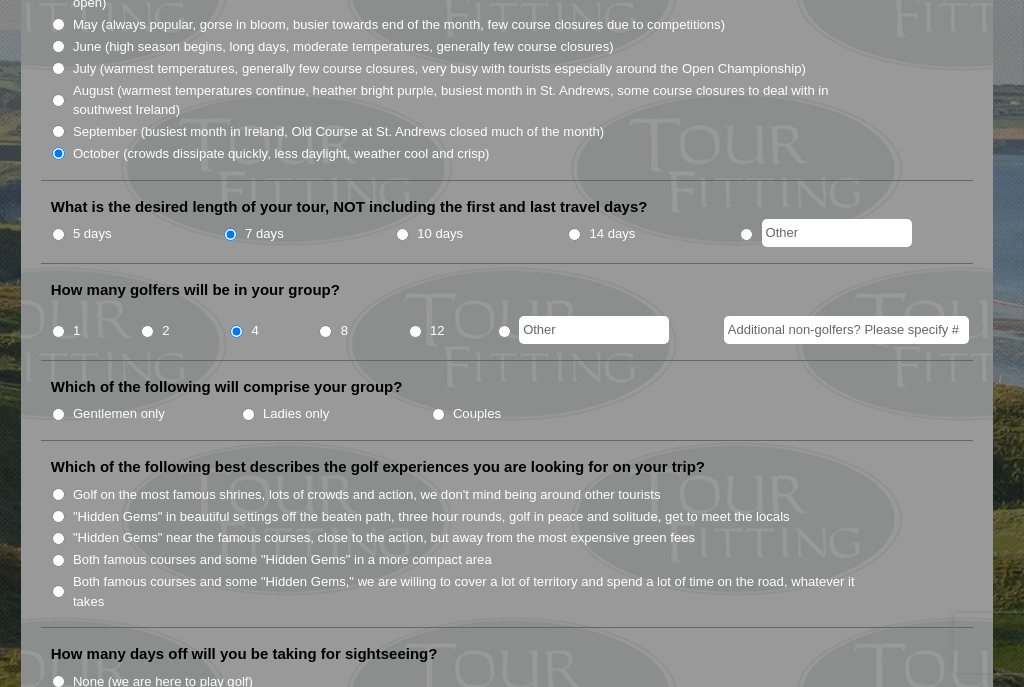 click on "Gentlemen only" at bounding box center (58, 414) 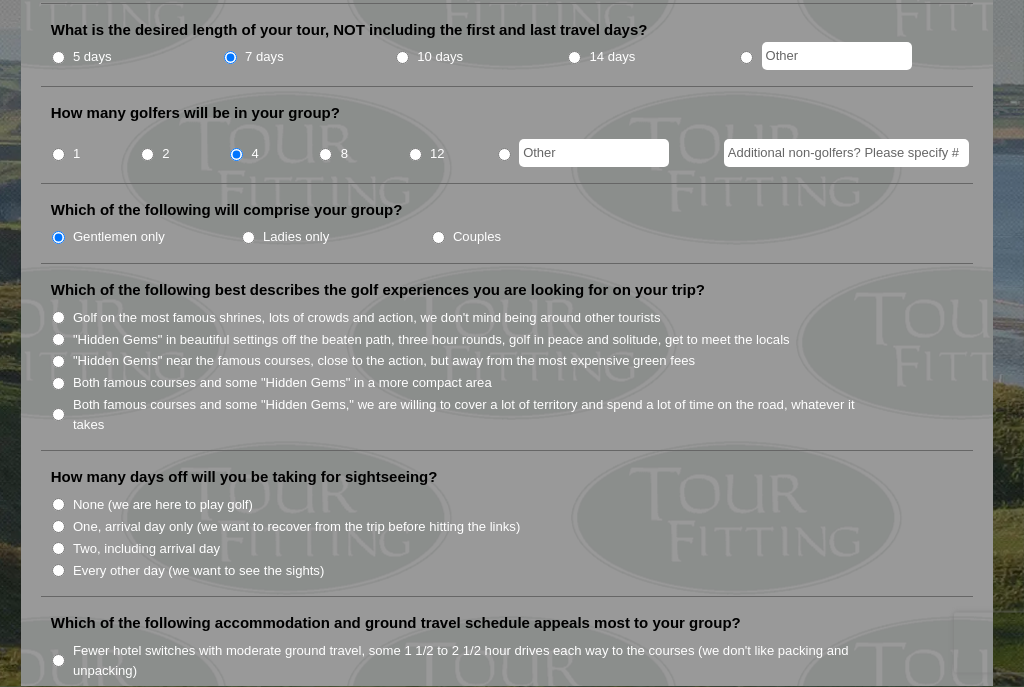scroll, scrollTop: 823, scrollLeft: 0, axis: vertical 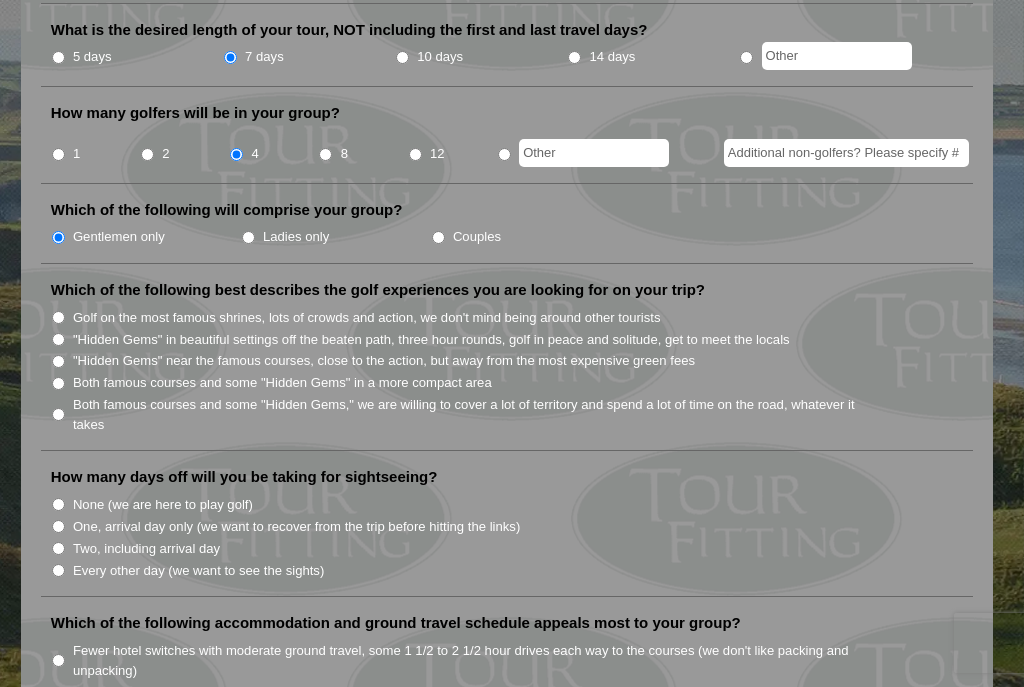 click on "Golf on the most famous shrines, lots of crowds and action, we don't mind being around other tourists" at bounding box center [58, 317] 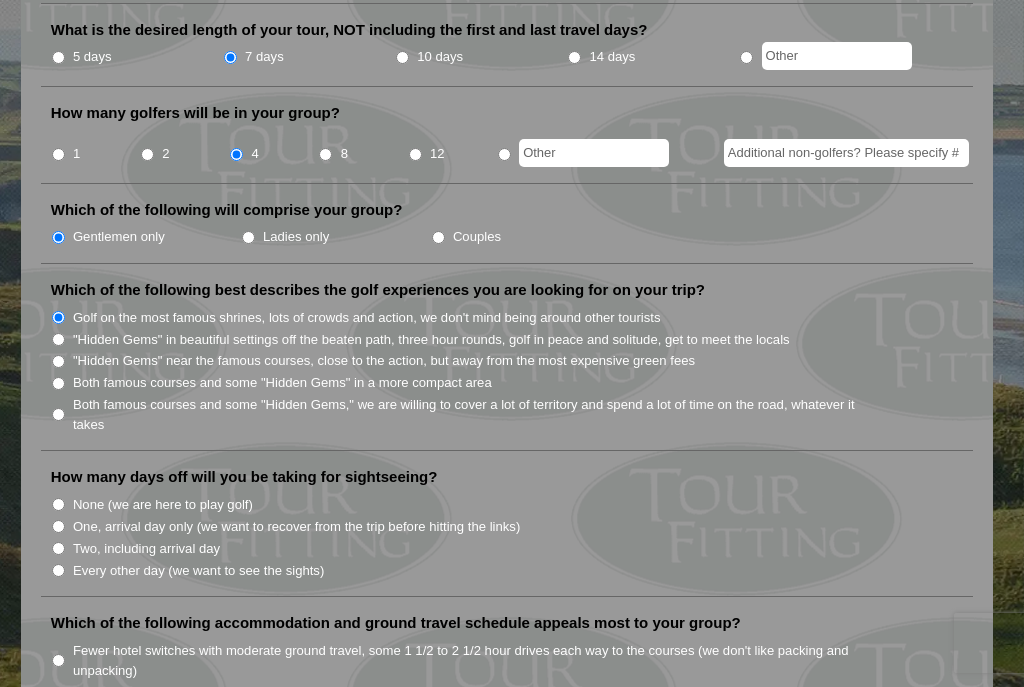 click on ""Hidden Gems" in beautiful settings off the beaten path, three hour rounds, golf in peace and solitude, get to meet the locals" at bounding box center (58, 339) 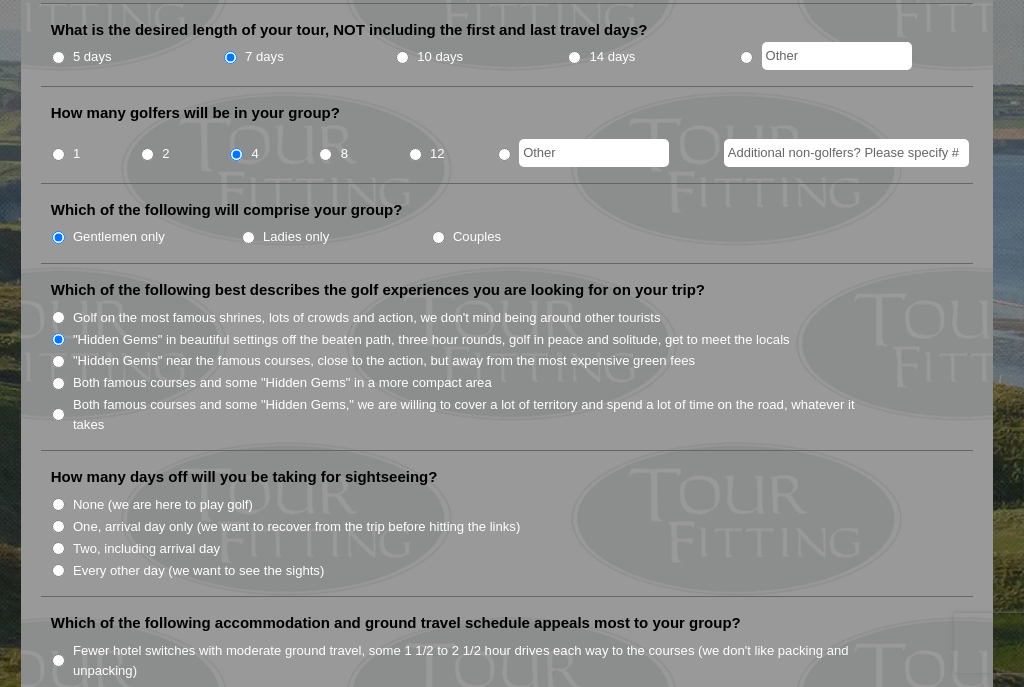 click on "Both famous courses and some "Hidden Gems" in a more compact area" at bounding box center (282, 383) 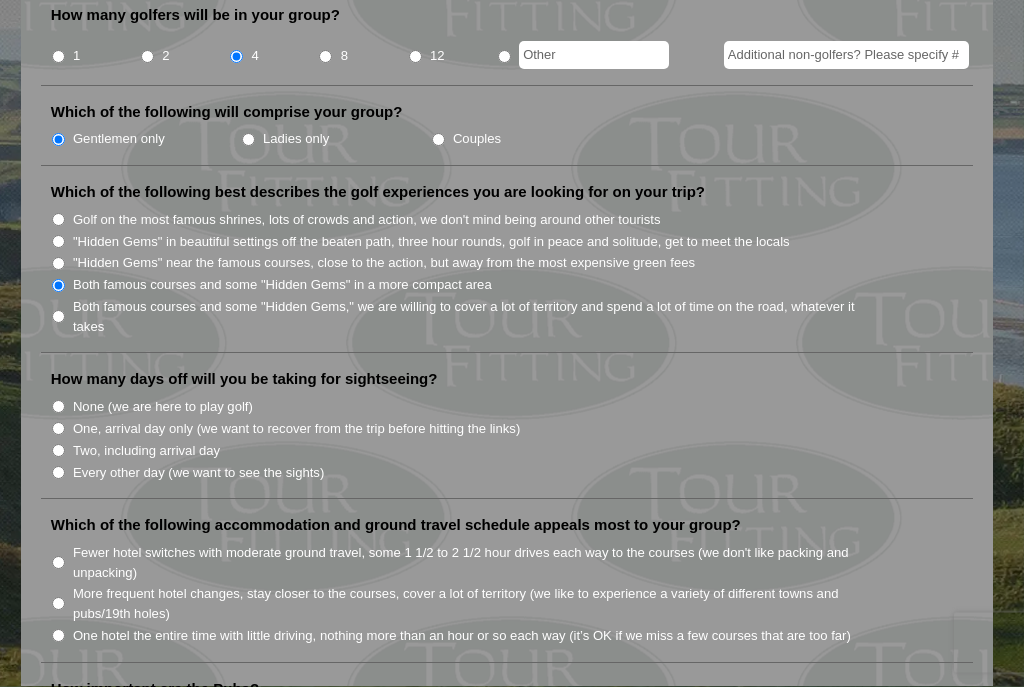 scroll, scrollTop: 921, scrollLeft: 0, axis: vertical 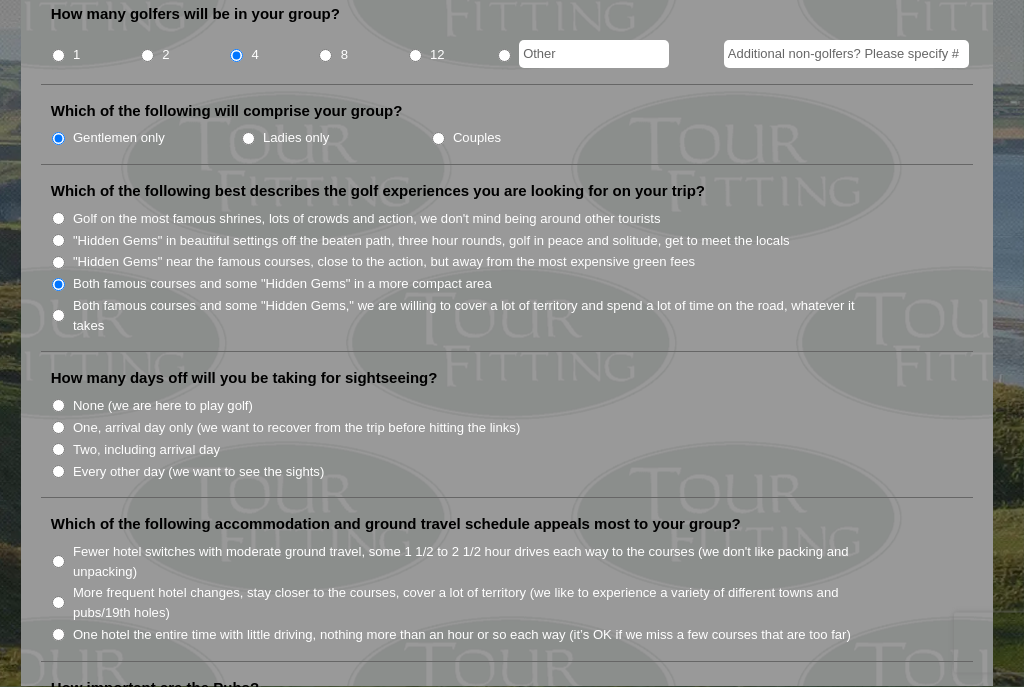 click on "Every other day (we want to see the sights)" at bounding box center (198, 473) 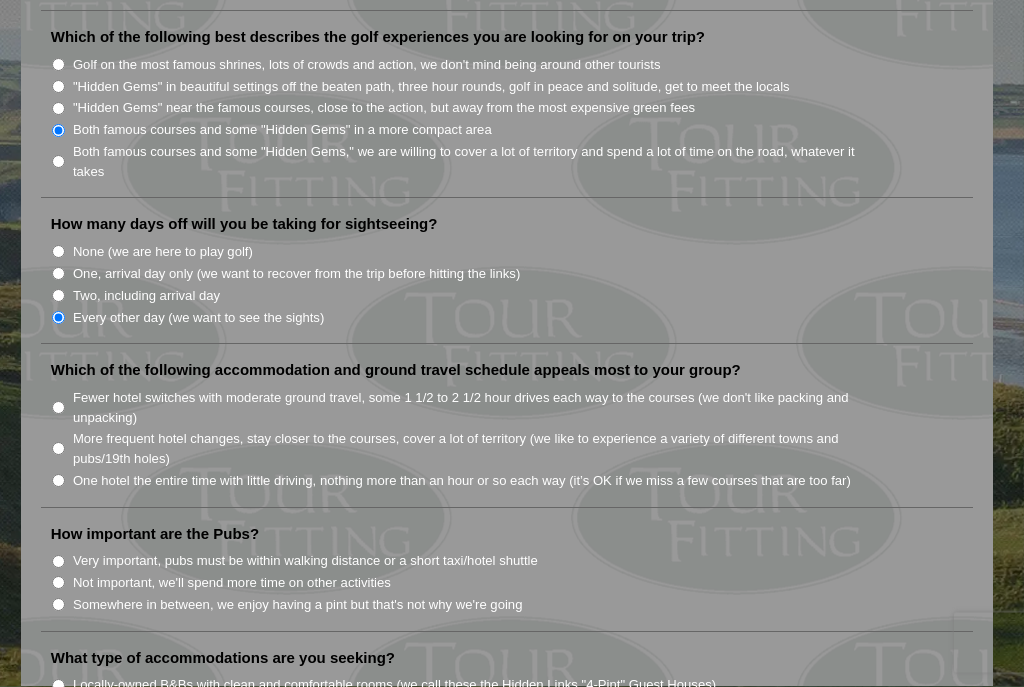 scroll, scrollTop: 1076, scrollLeft: 0, axis: vertical 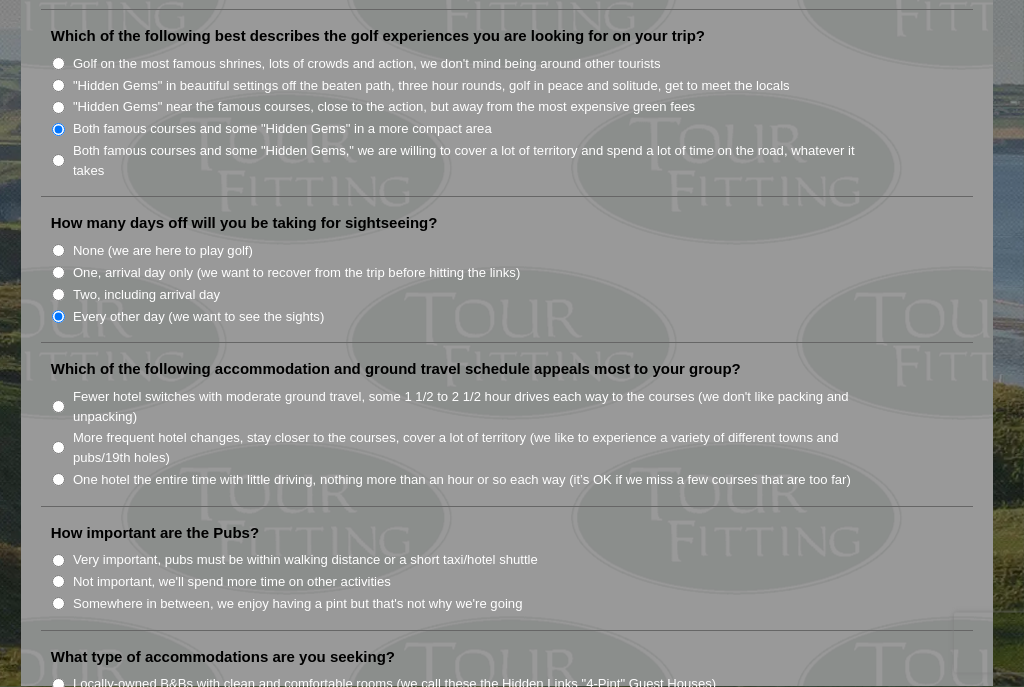 click on "One hotel the entire time with little driving, nothing more than an hour or so each way (it’s OK if we miss a few courses that are too far)" at bounding box center (462, 481) 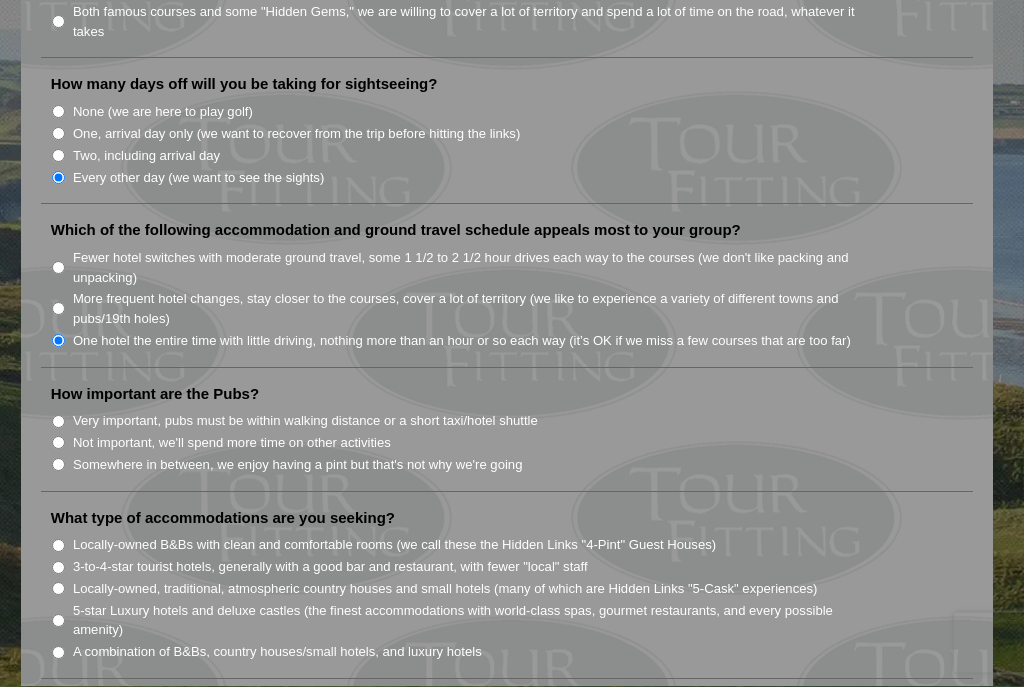 scroll, scrollTop: 1216, scrollLeft: 0, axis: vertical 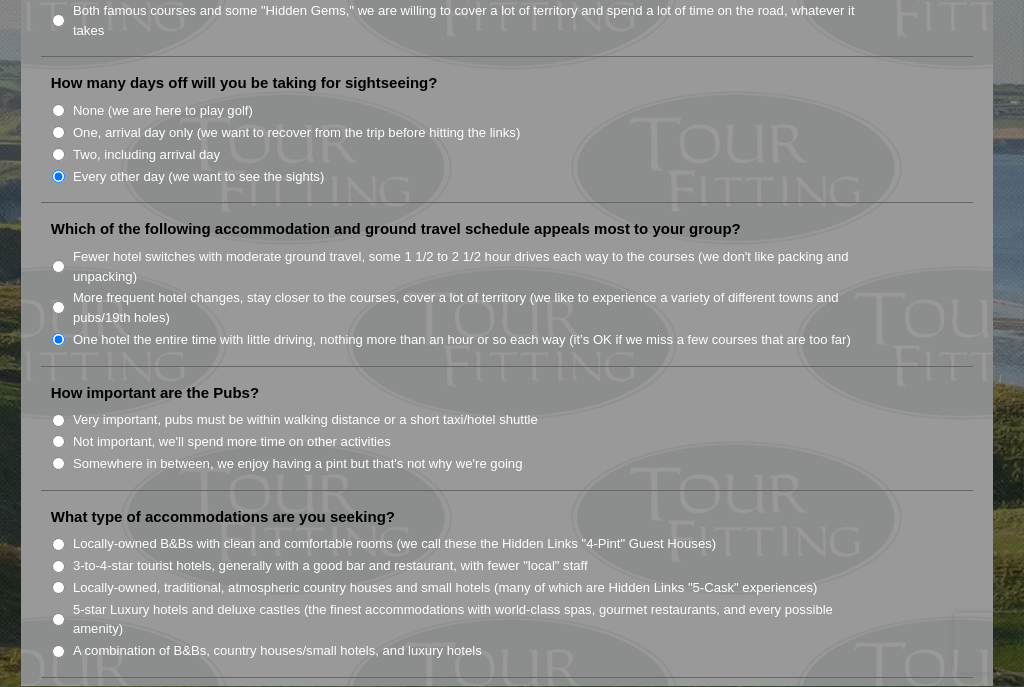 click on "Very important, pubs must be within walking distance or a short taxi/hotel shuttle" at bounding box center (305, 421) 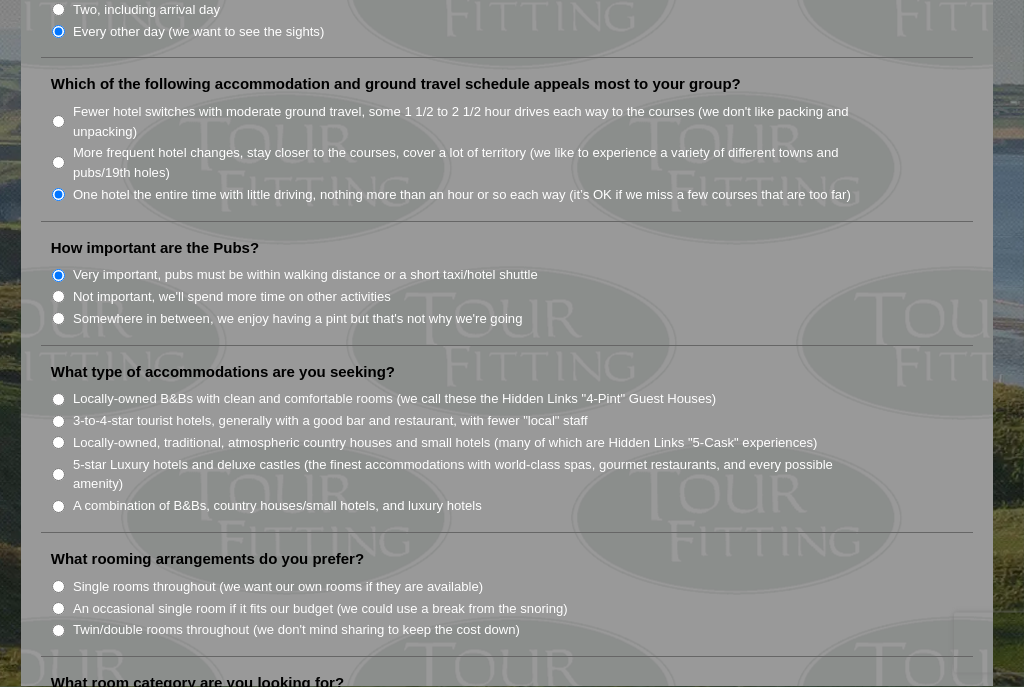 scroll, scrollTop: 1373, scrollLeft: 0, axis: vertical 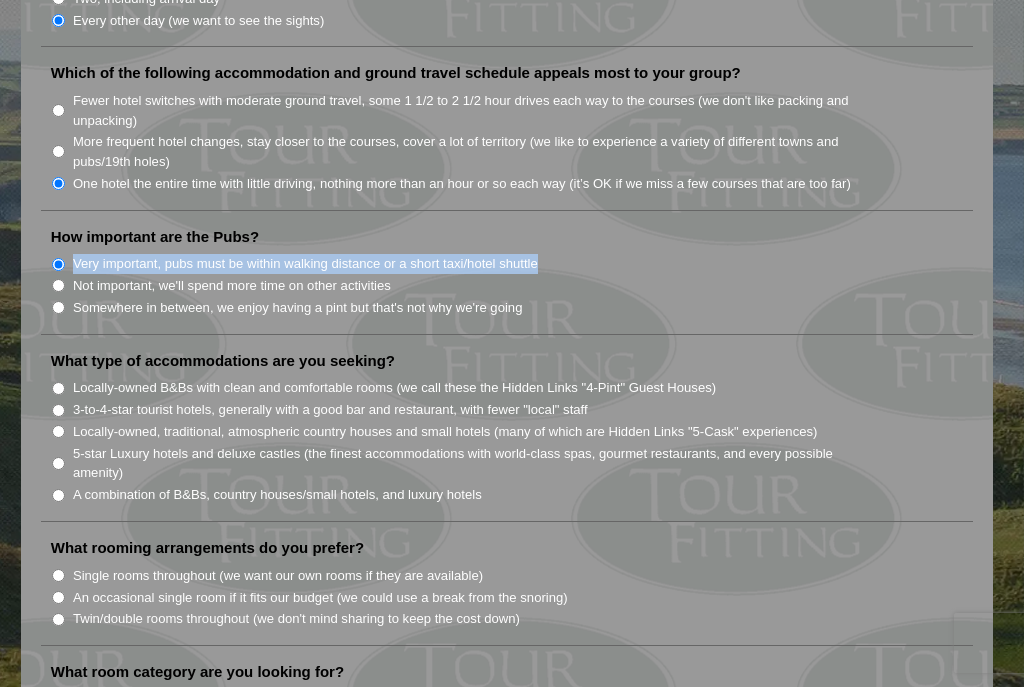 click on "Locally-owned B&Bs with clean and comfortable rooms (we call these the Hidden Links "4-Pint" Guest Houses)" at bounding box center (58, 388) 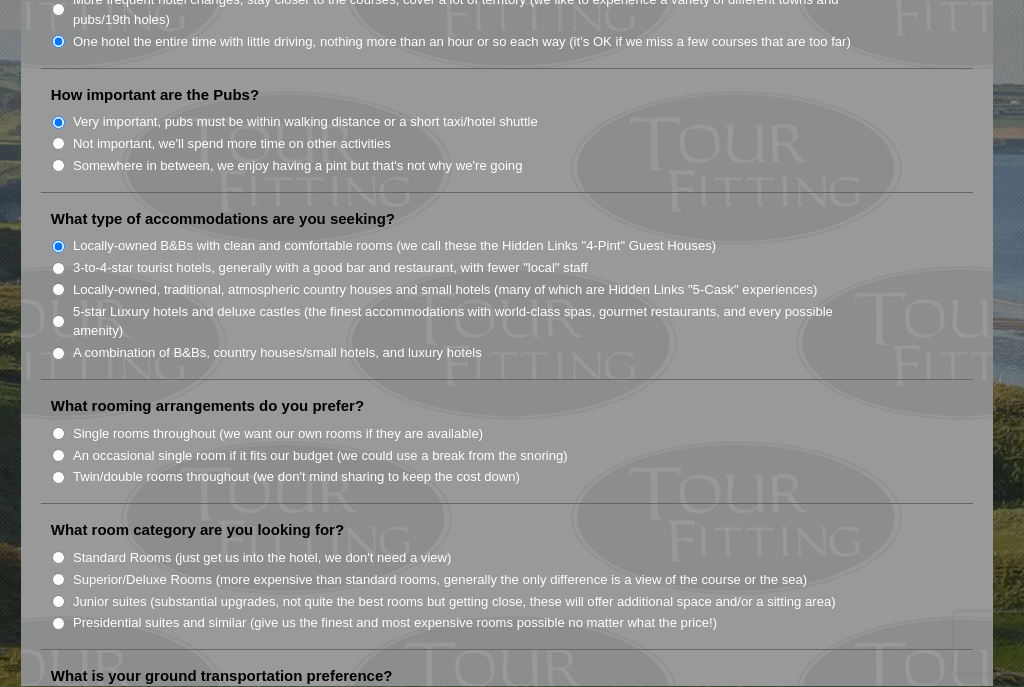 scroll, scrollTop: 1515, scrollLeft: 0, axis: vertical 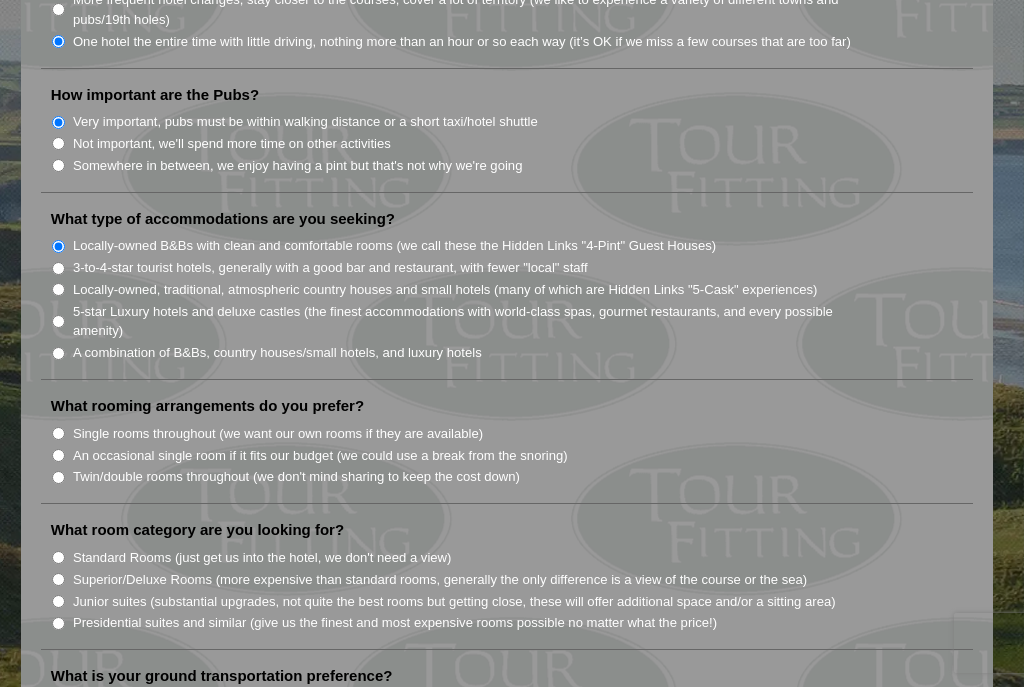 click on "Twin/double rooms throughout (we don't mind sharing to keep the cost down)" at bounding box center [58, 477] 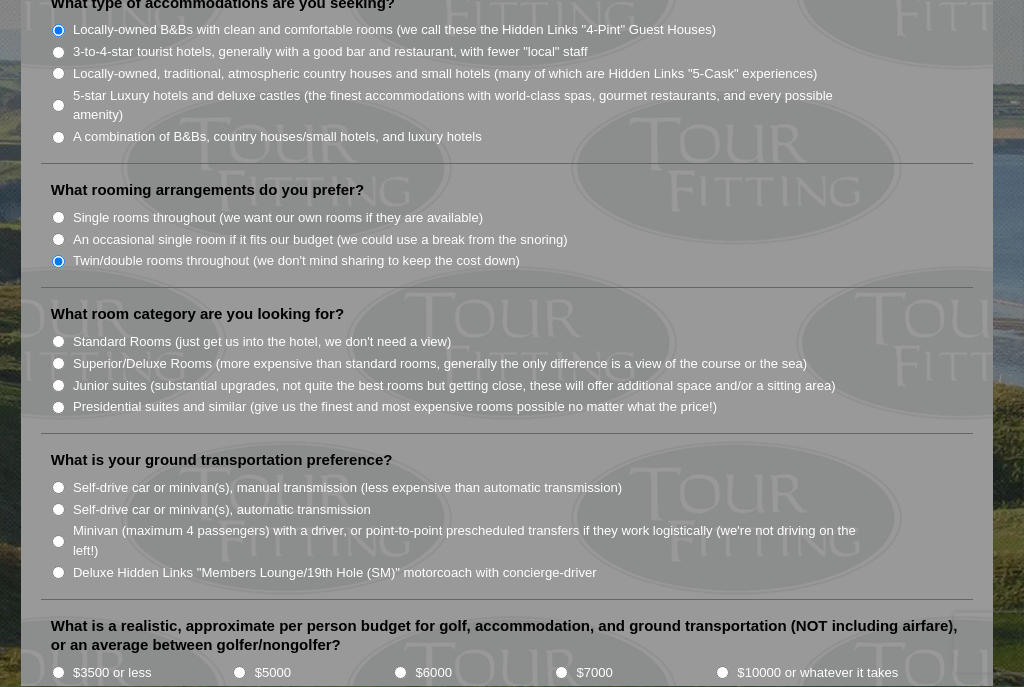 scroll, scrollTop: 1731, scrollLeft: 0, axis: vertical 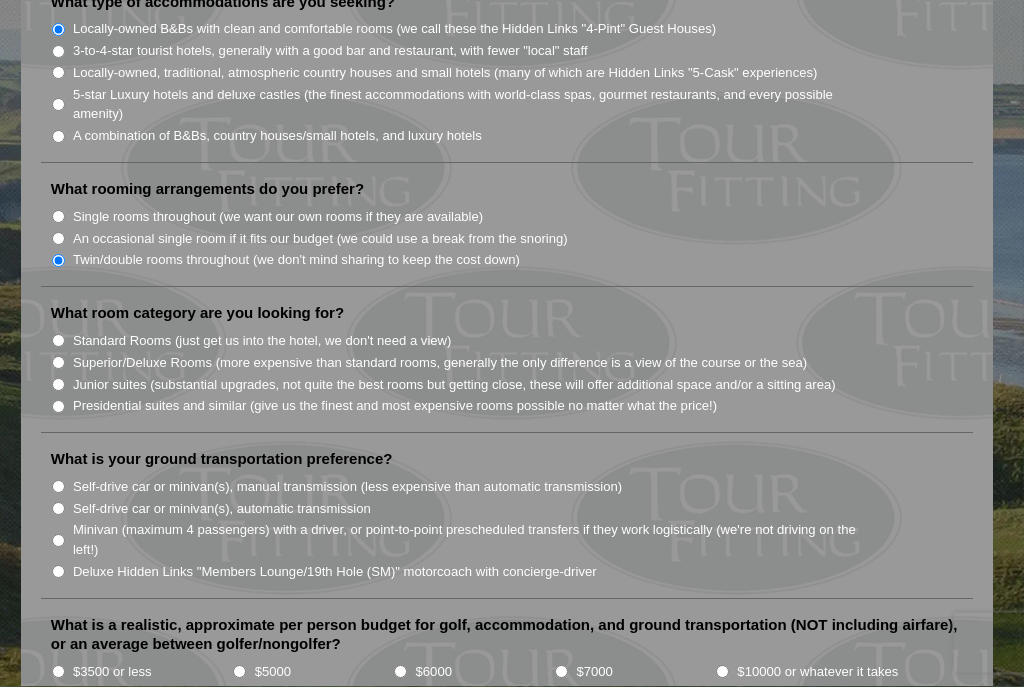 click on "Standard Rooms (just get us into the hotel, we don't need a view)" at bounding box center (58, 341) 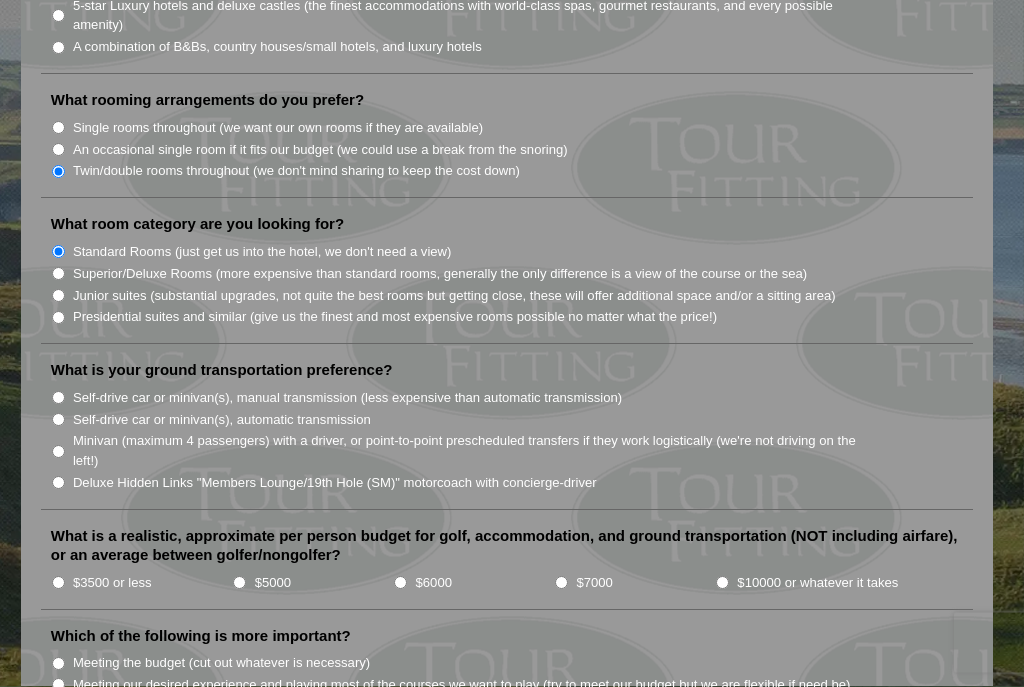 scroll, scrollTop: 1823, scrollLeft: 0, axis: vertical 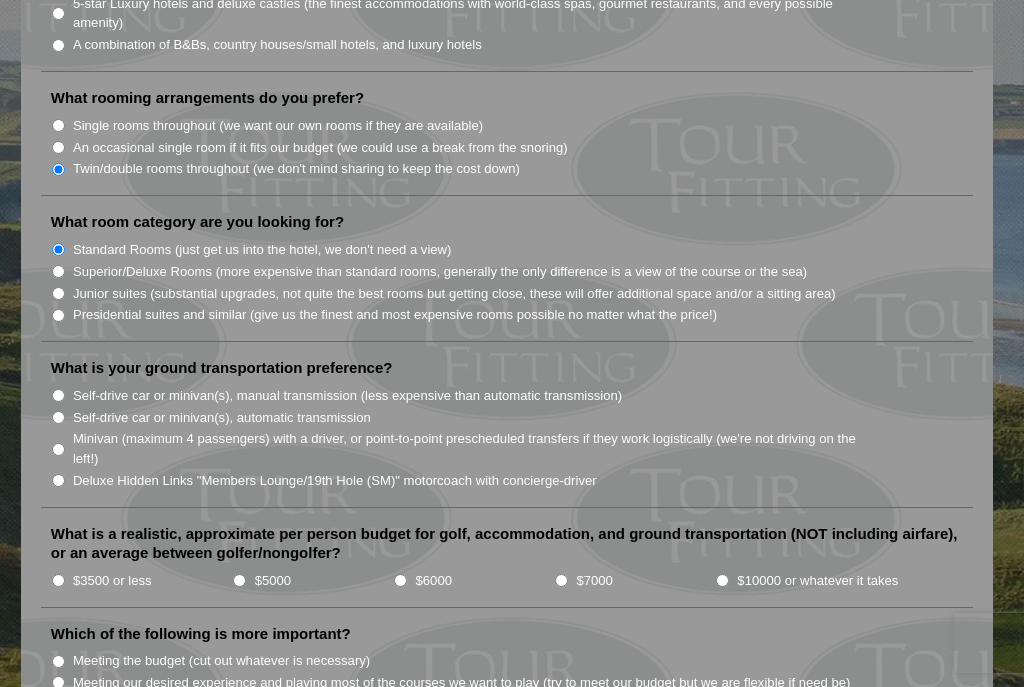 click on "Minivan (maximum 4 passengers) with a driver, or point-to-point prescheduled transfers if they work logistically (we're not driving on the left!)" at bounding box center (467, 448) 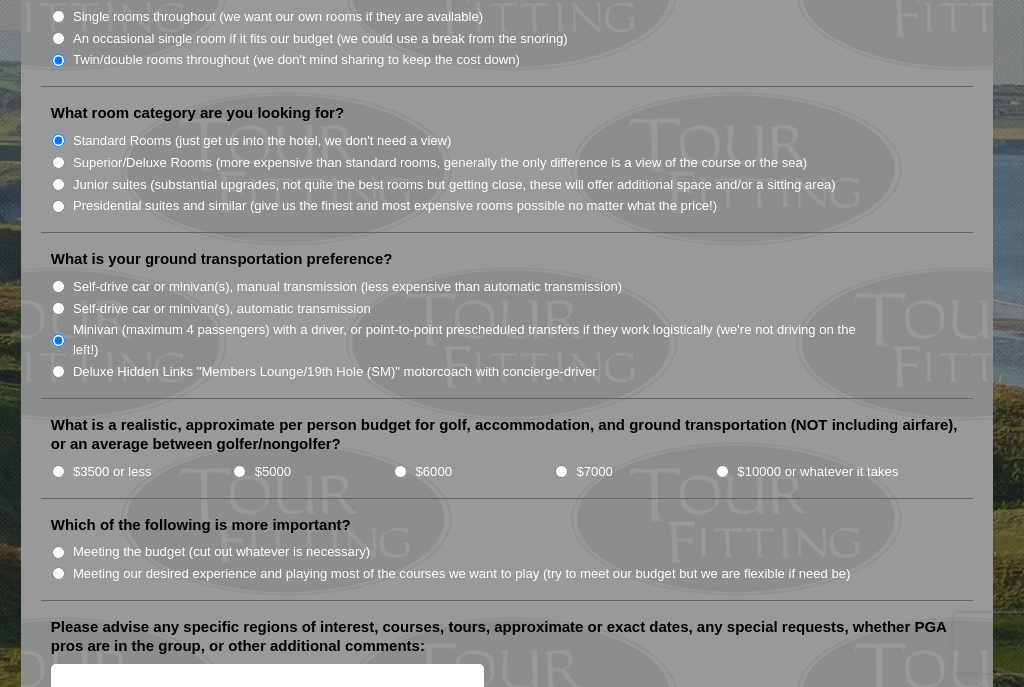 scroll, scrollTop: 1937, scrollLeft: 0, axis: vertical 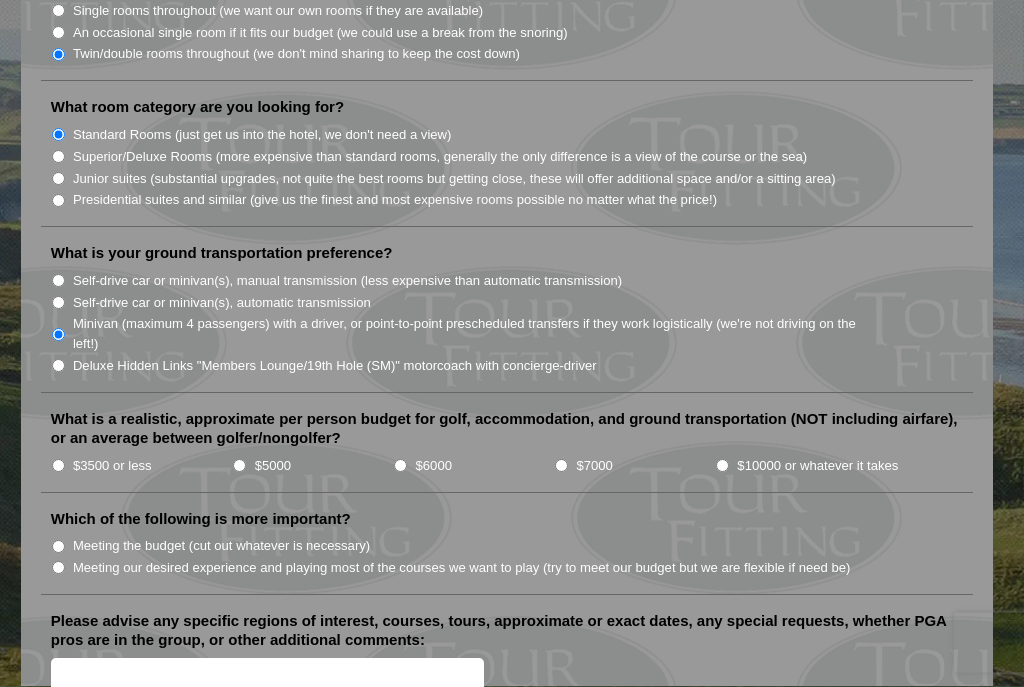 click on "$3500 or less" at bounding box center (112, 467) 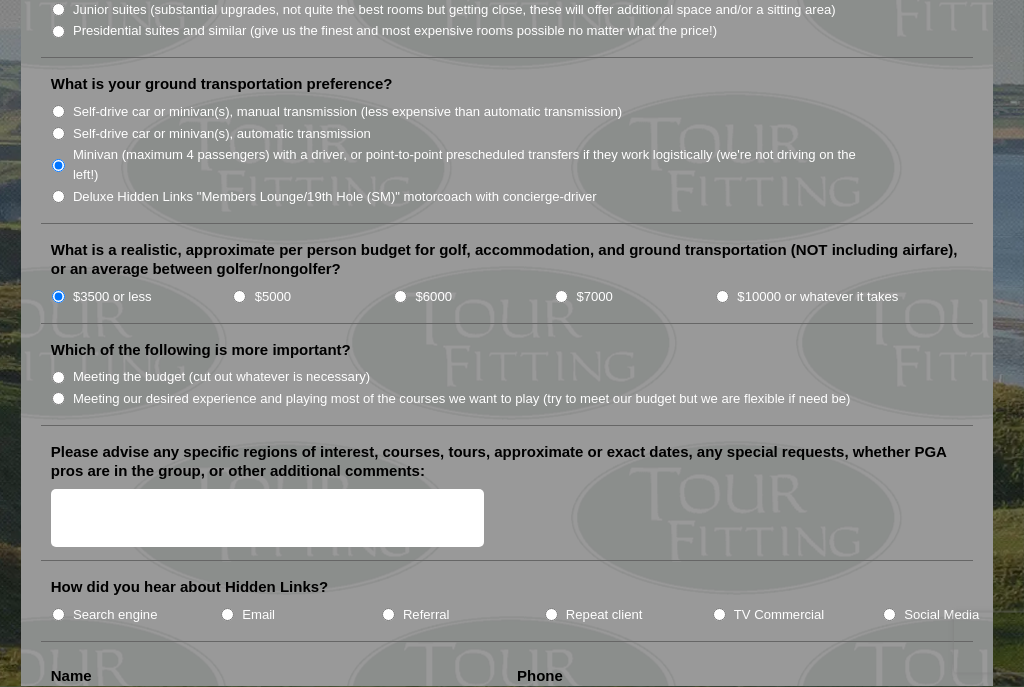scroll, scrollTop: 2105, scrollLeft: 0, axis: vertical 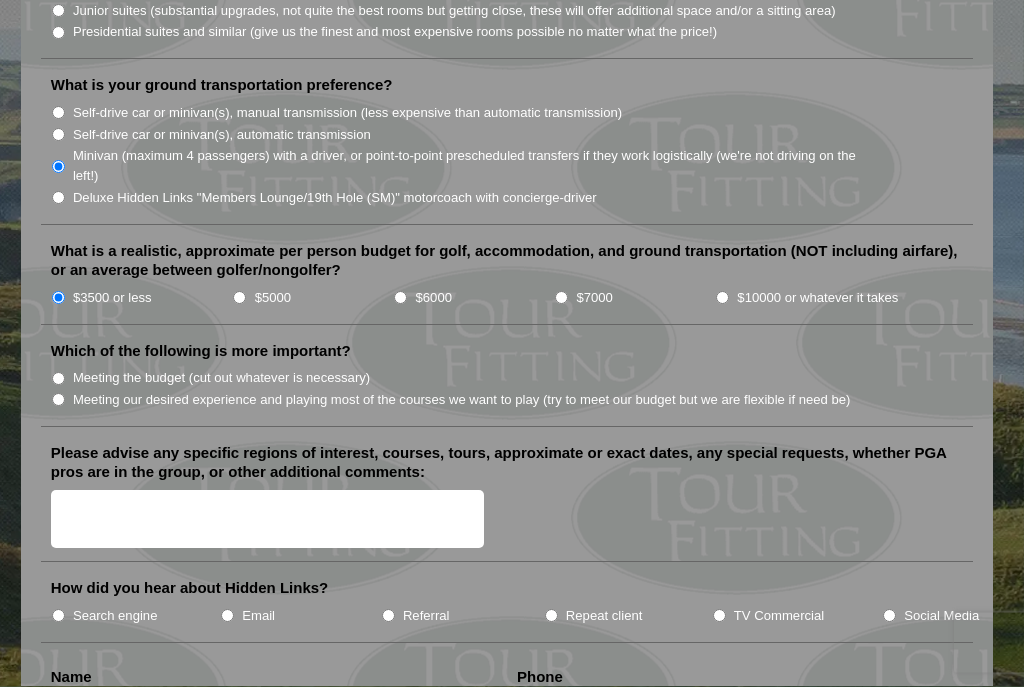 click on "Meeting our desired experience and playing most of the courses we want to play (try to meet our budget but we are flexible if need be)" at bounding box center [58, 400] 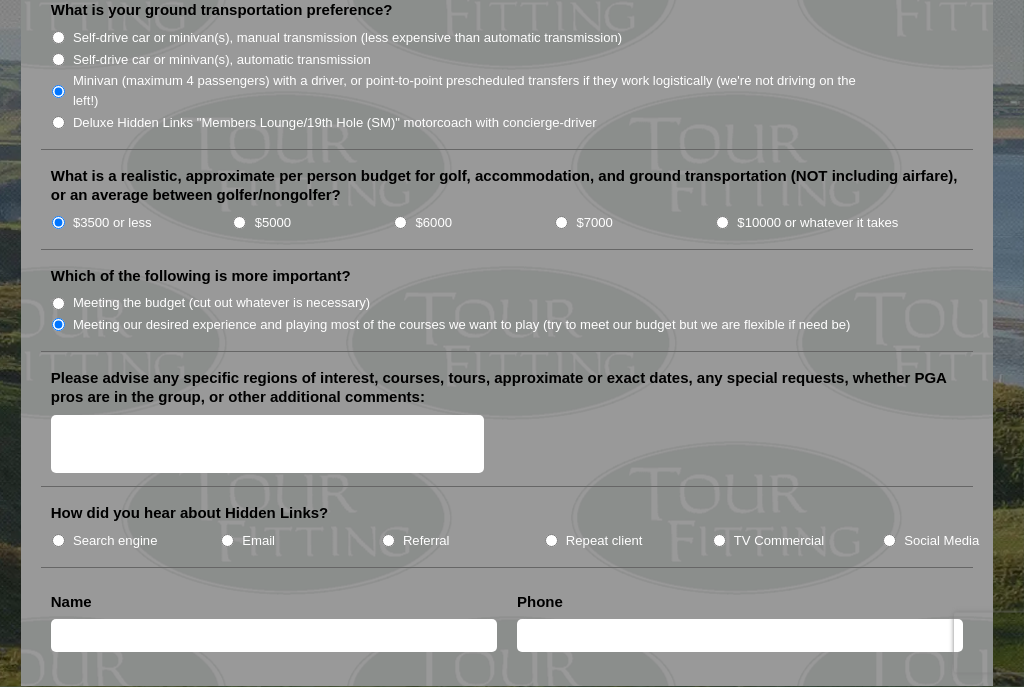 scroll, scrollTop: 2183, scrollLeft: 0, axis: vertical 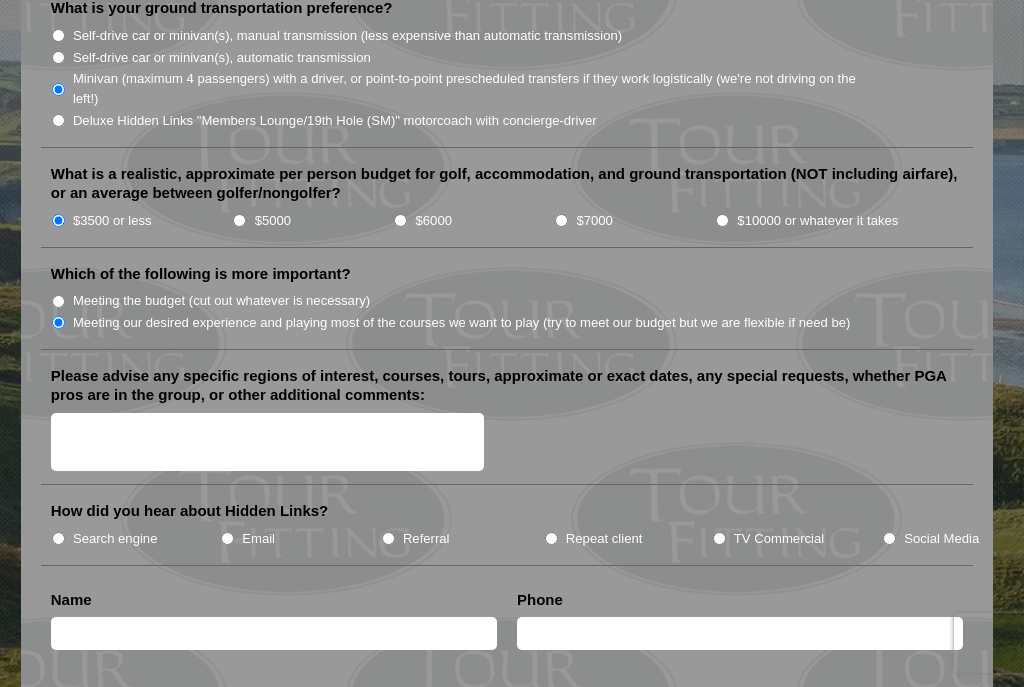 click on "Search engine" at bounding box center (58, 538) 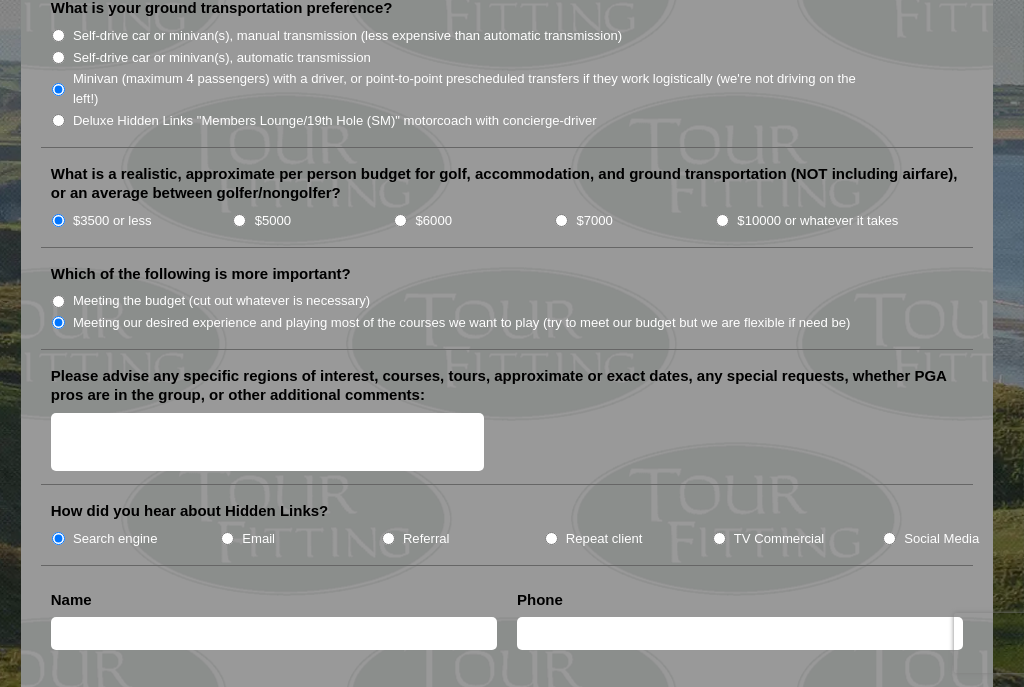 click at bounding box center (274, 633) 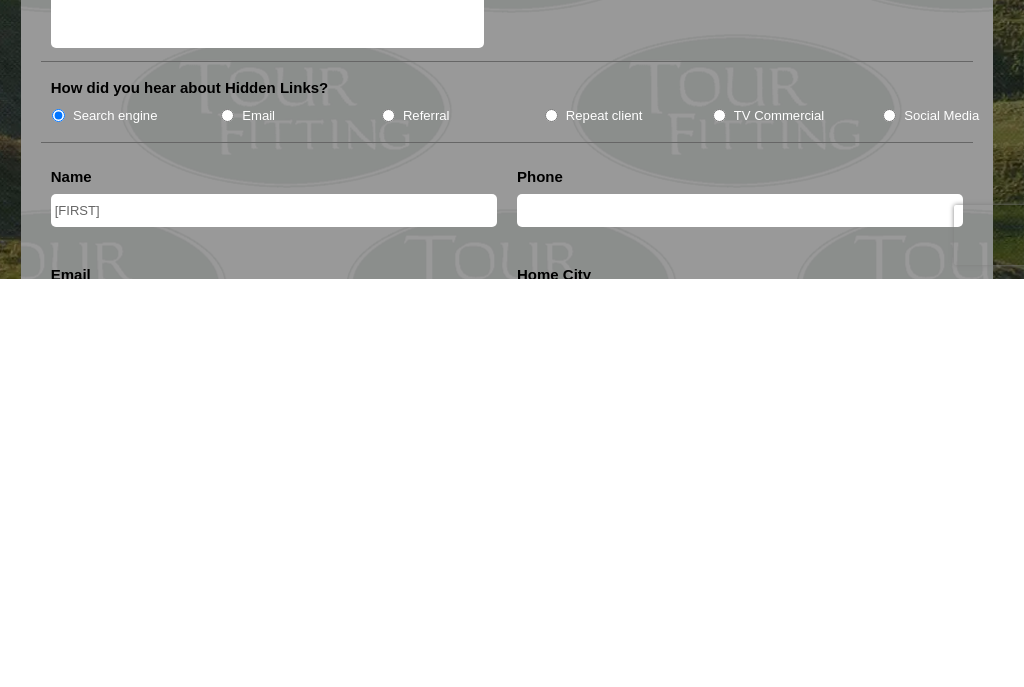 click at bounding box center [740, 618] 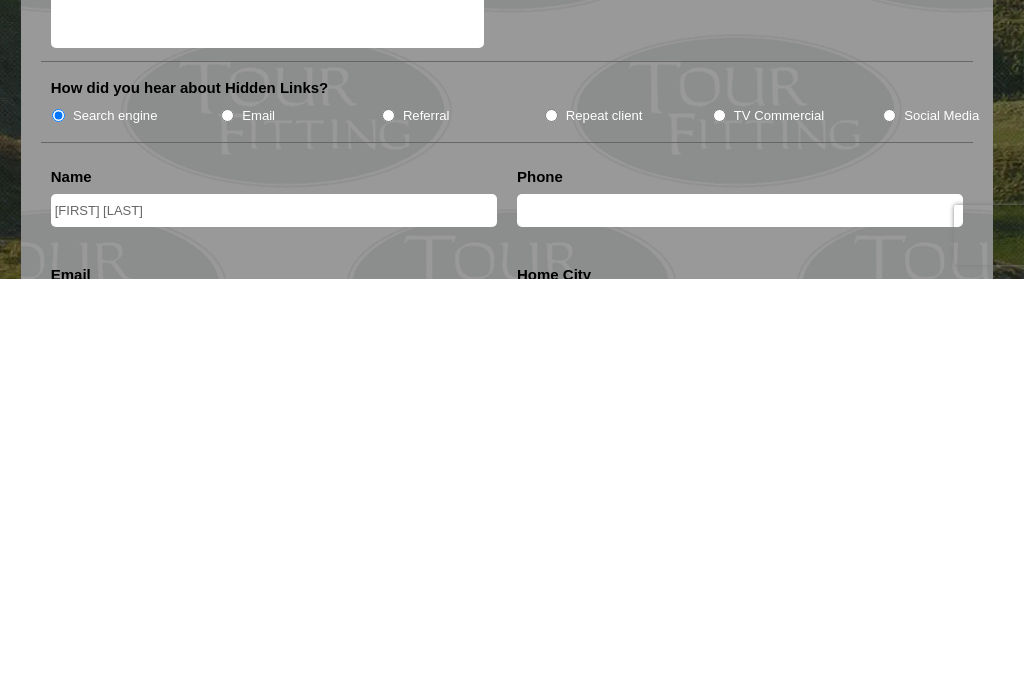 type on "[FIRST] [LAST]" 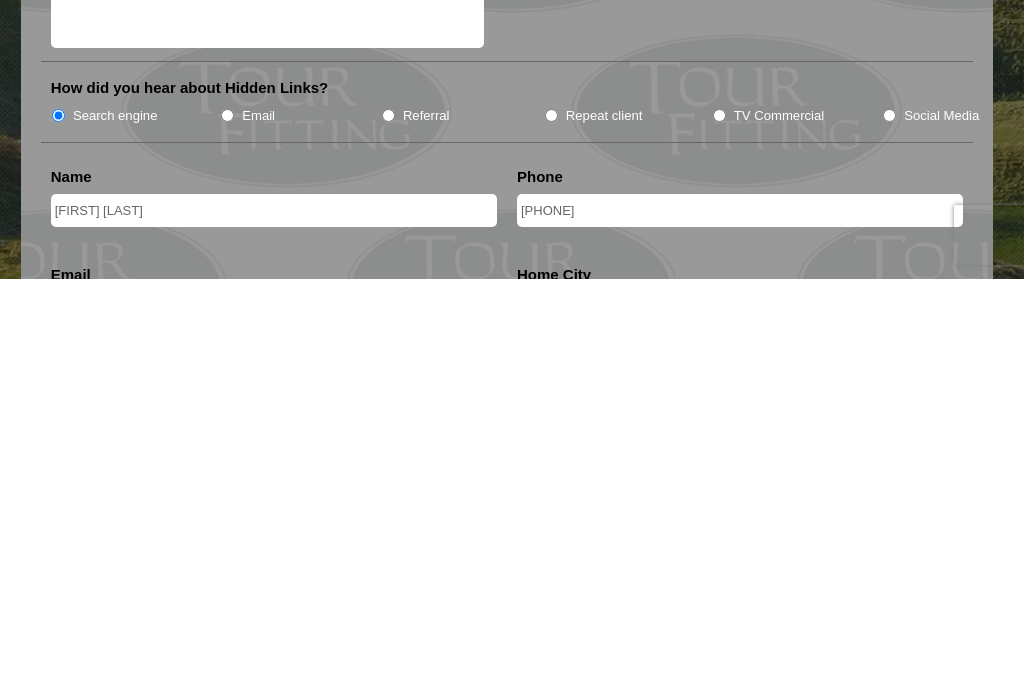 type on "[PHONE]" 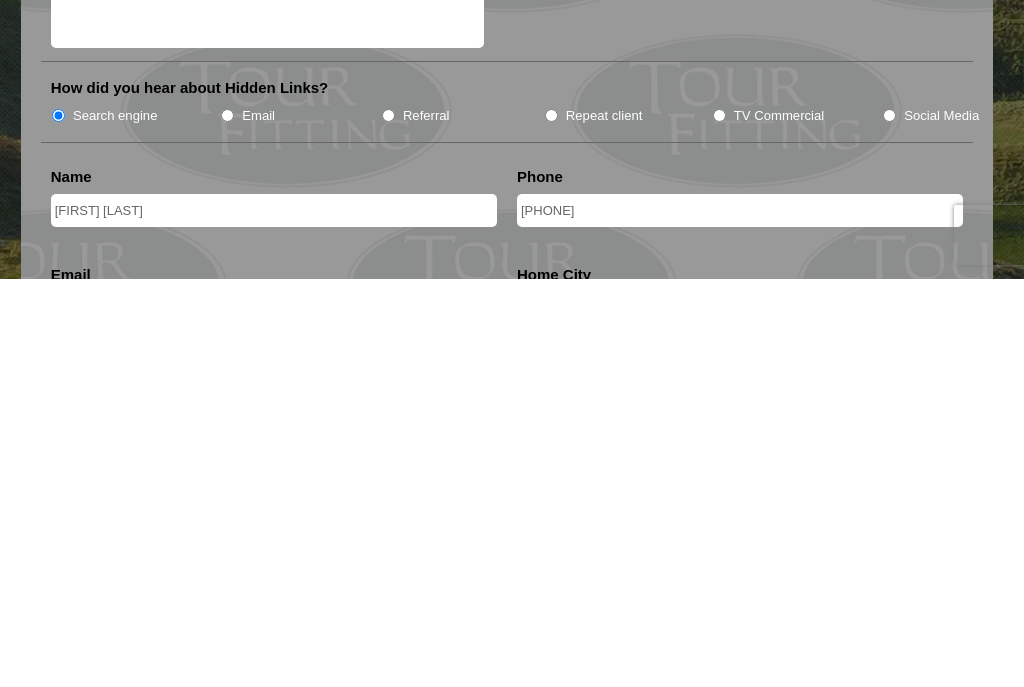 scroll, scrollTop: 2606, scrollLeft: 0, axis: vertical 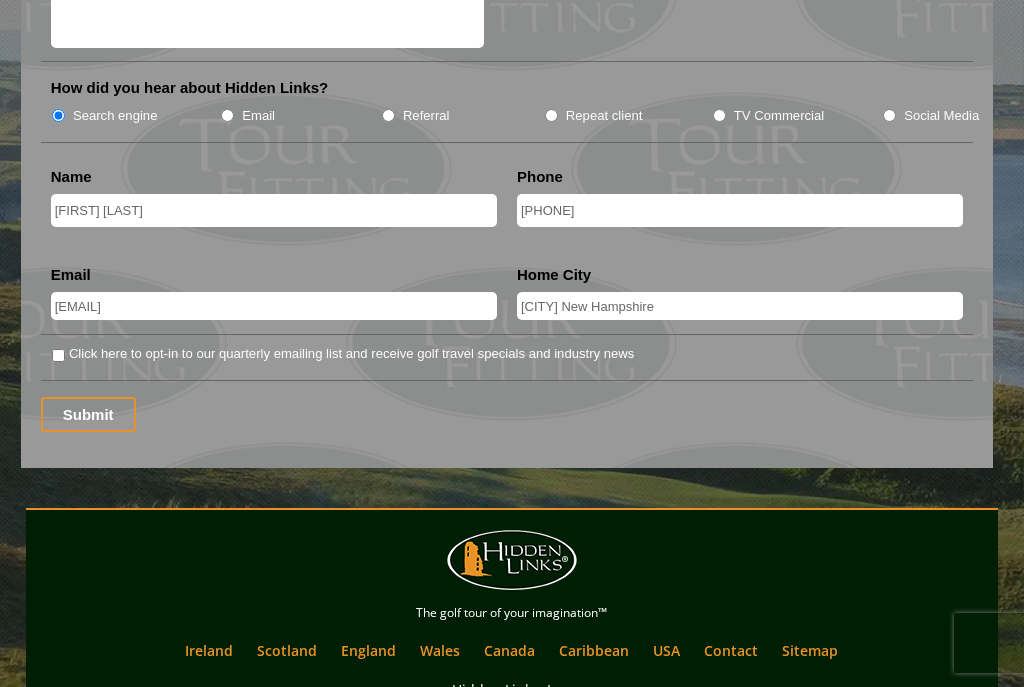 type on "[CITY] New Hampshire" 